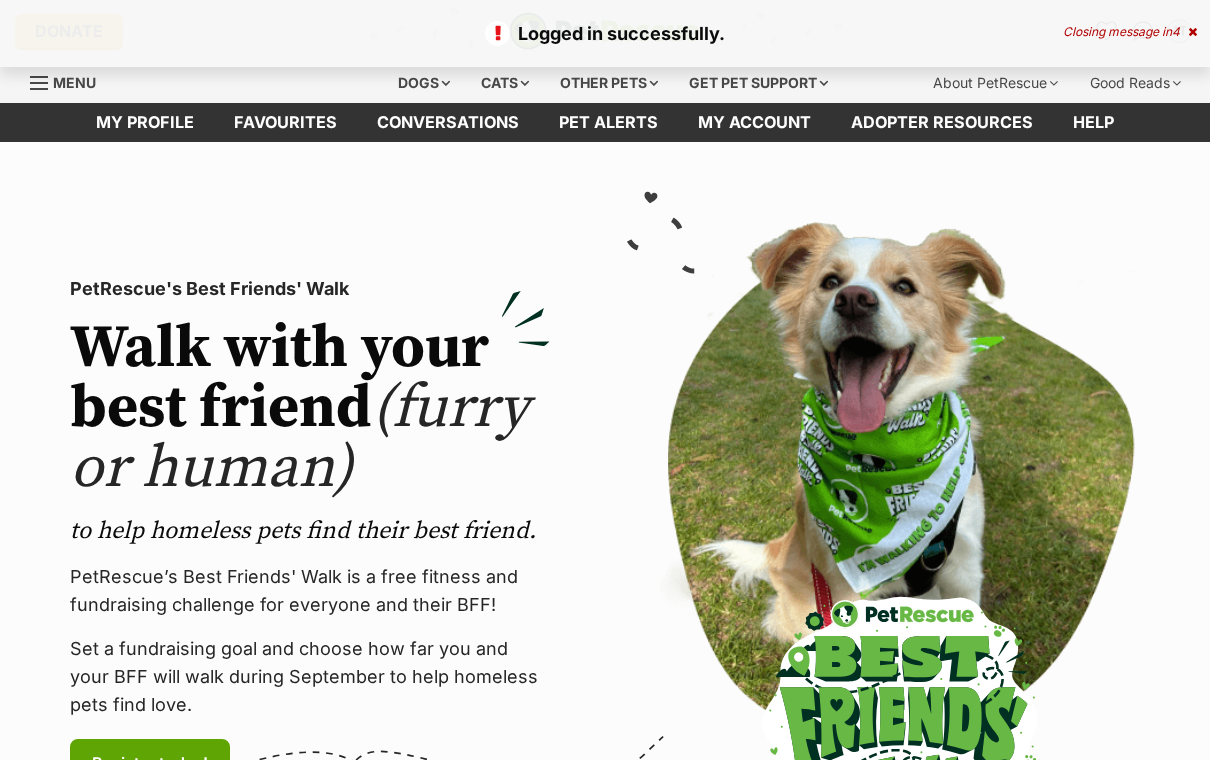 scroll, scrollTop: 0, scrollLeft: 0, axis: both 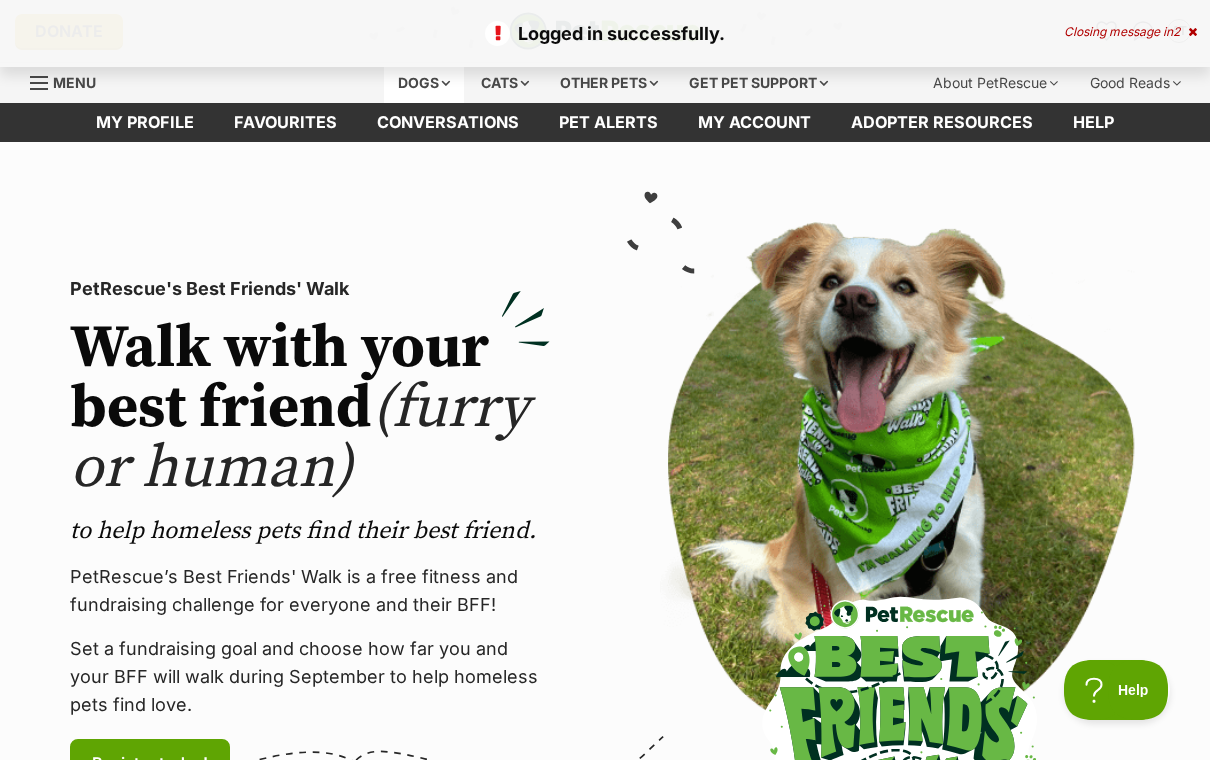 click on "Dogs" at bounding box center [424, 83] 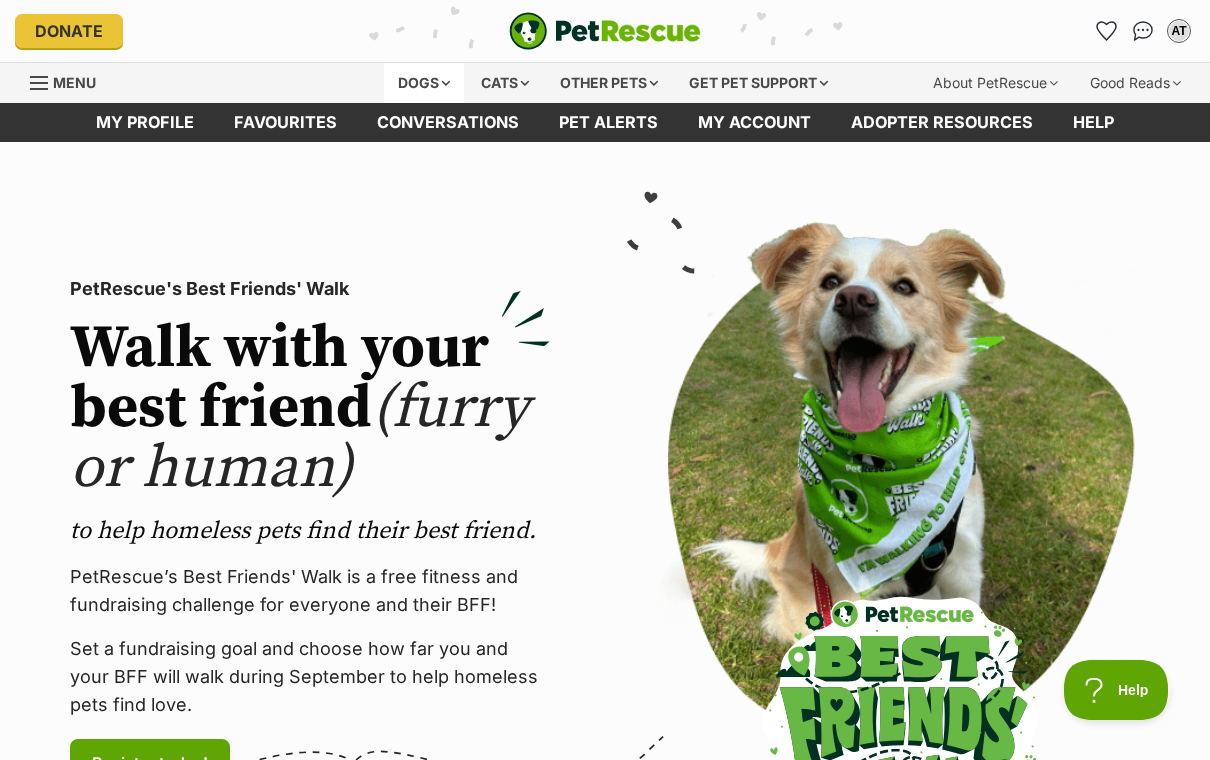 click on "Dogs" at bounding box center [424, 83] 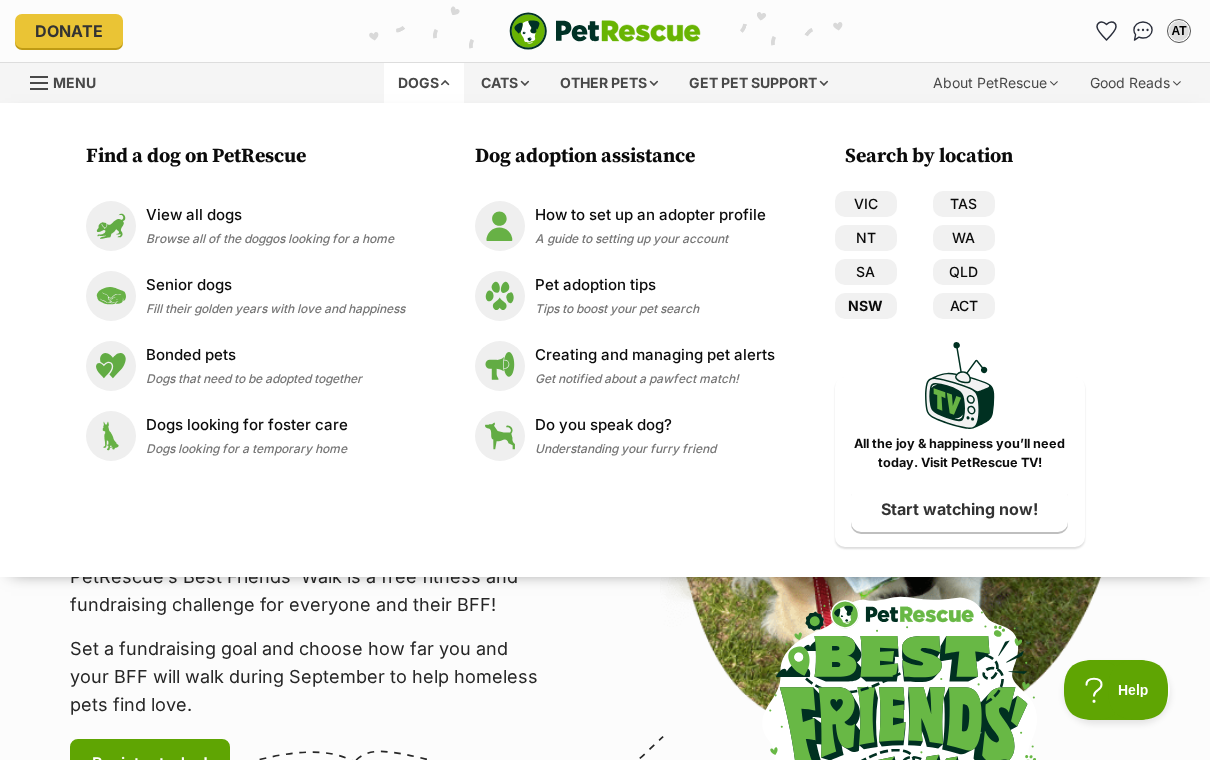 click on "NSW" at bounding box center [866, 306] 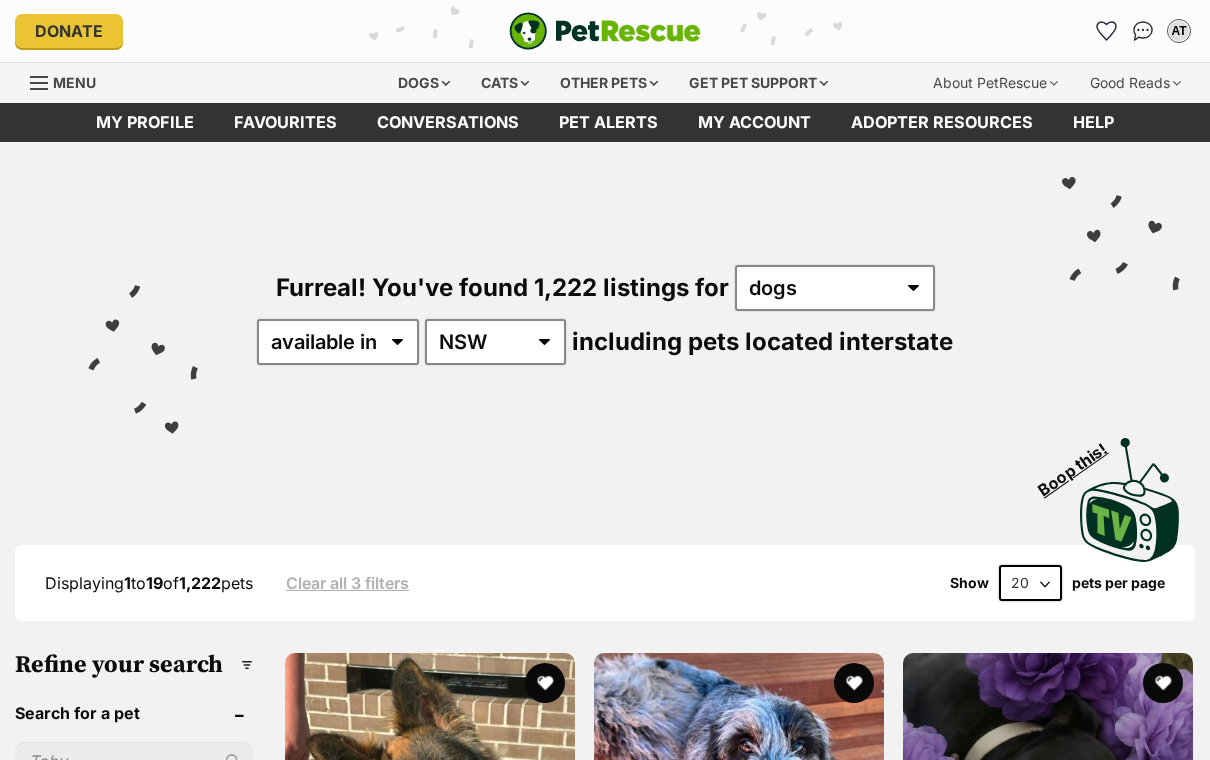 scroll, scrollTop: 0, scrollLeft: 0, axis: both 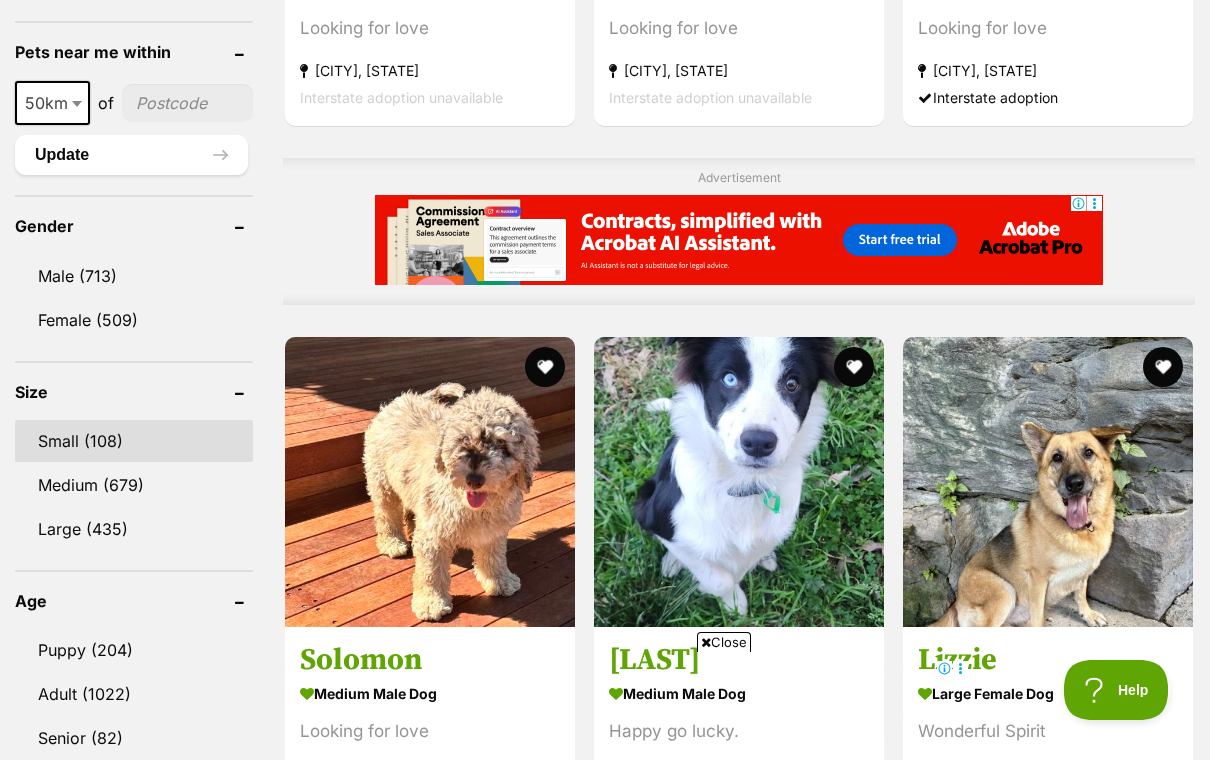 click on "Small (108)" at bounding box center (134, 441) 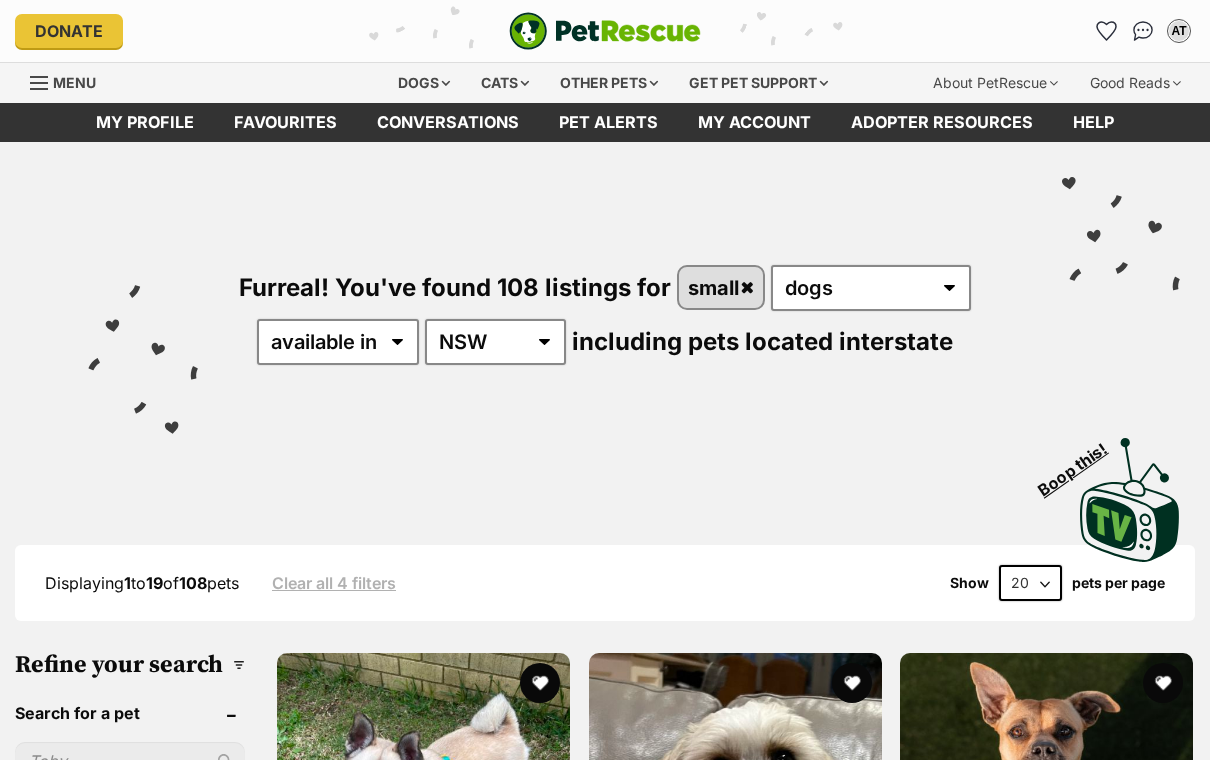 scroll, scrollTop: 0, scrollLeft: 0, axis: both 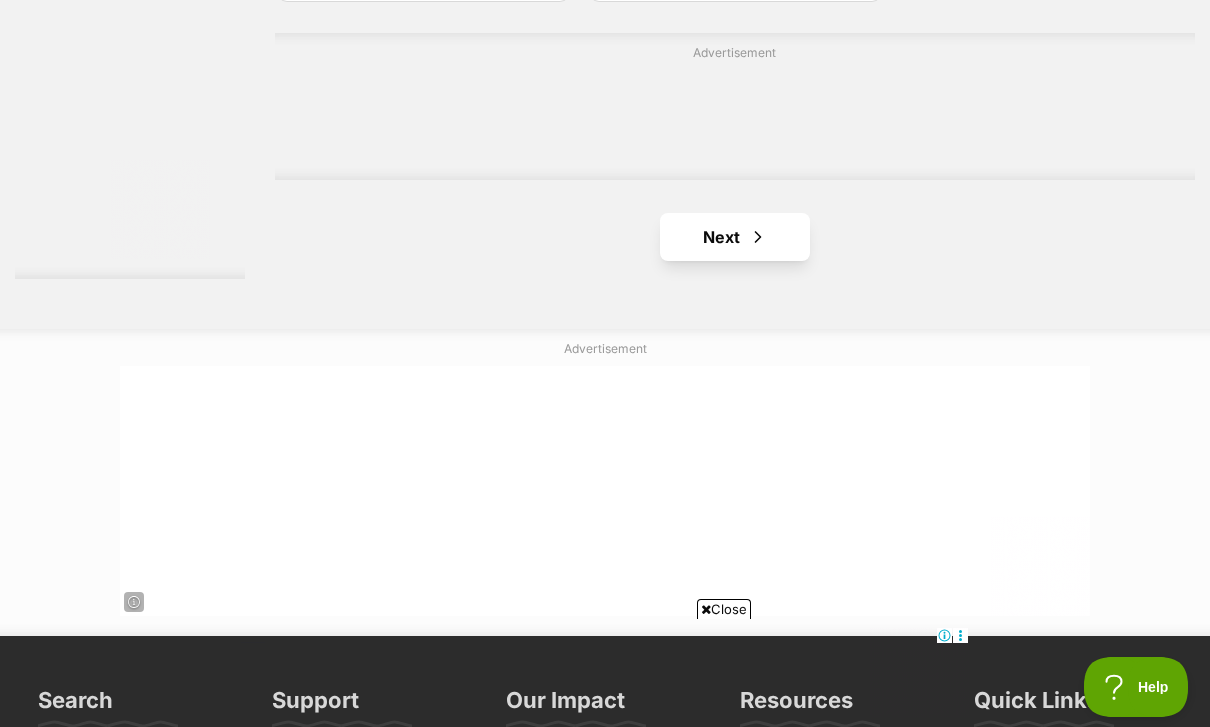 click on "Next" at bounding box center (735, 237) 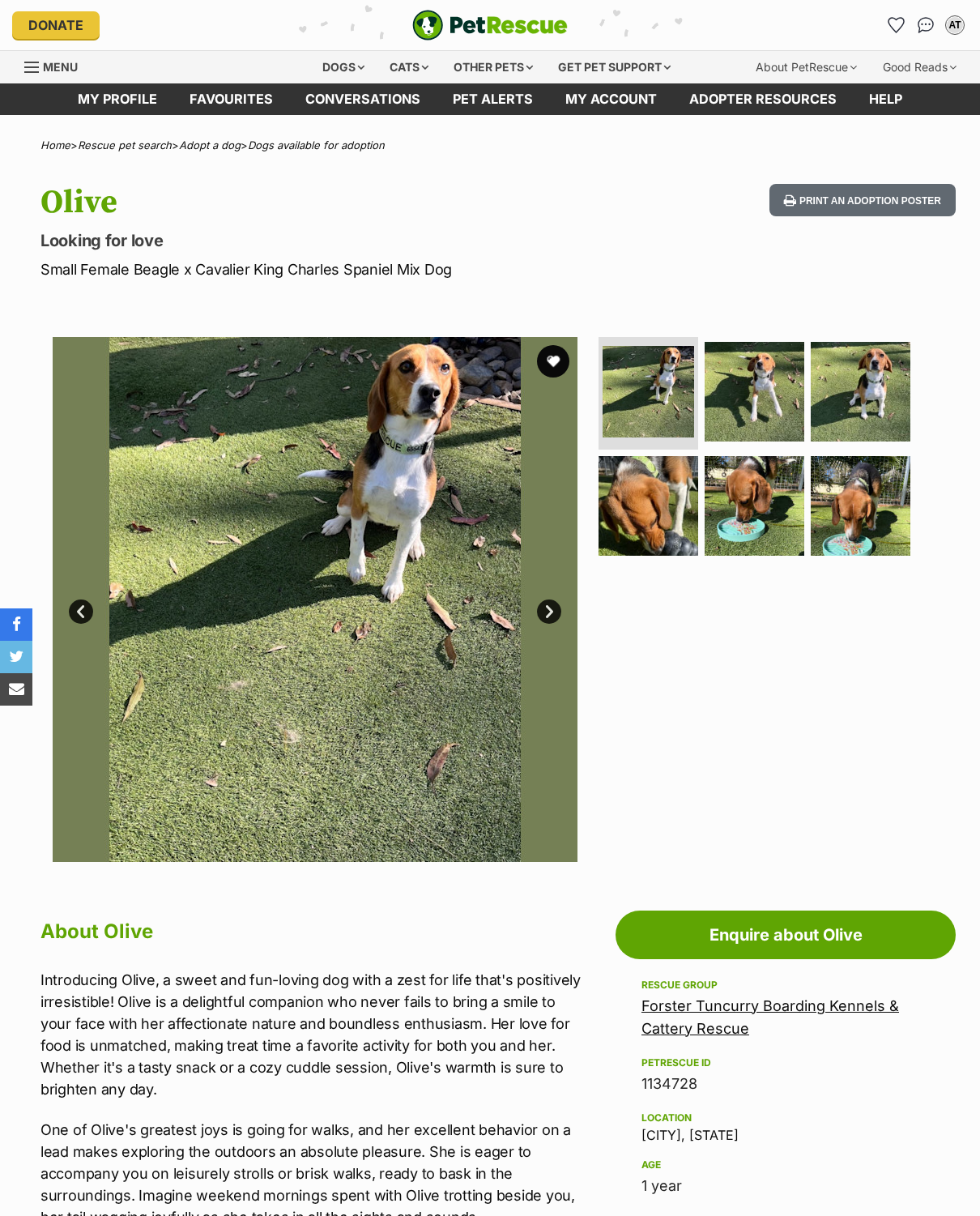 scroll, scrollTop: 0, scrollLeft: 0, axis: both 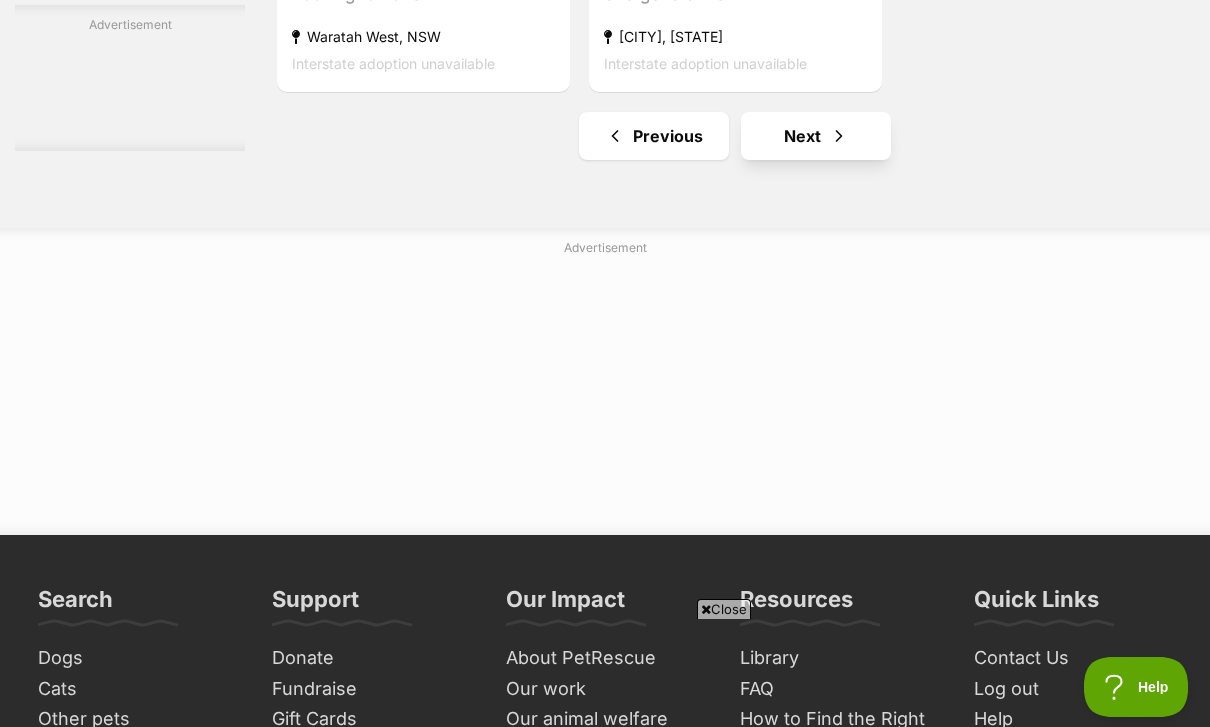 click on "Next" at bounding box center [816, 136] 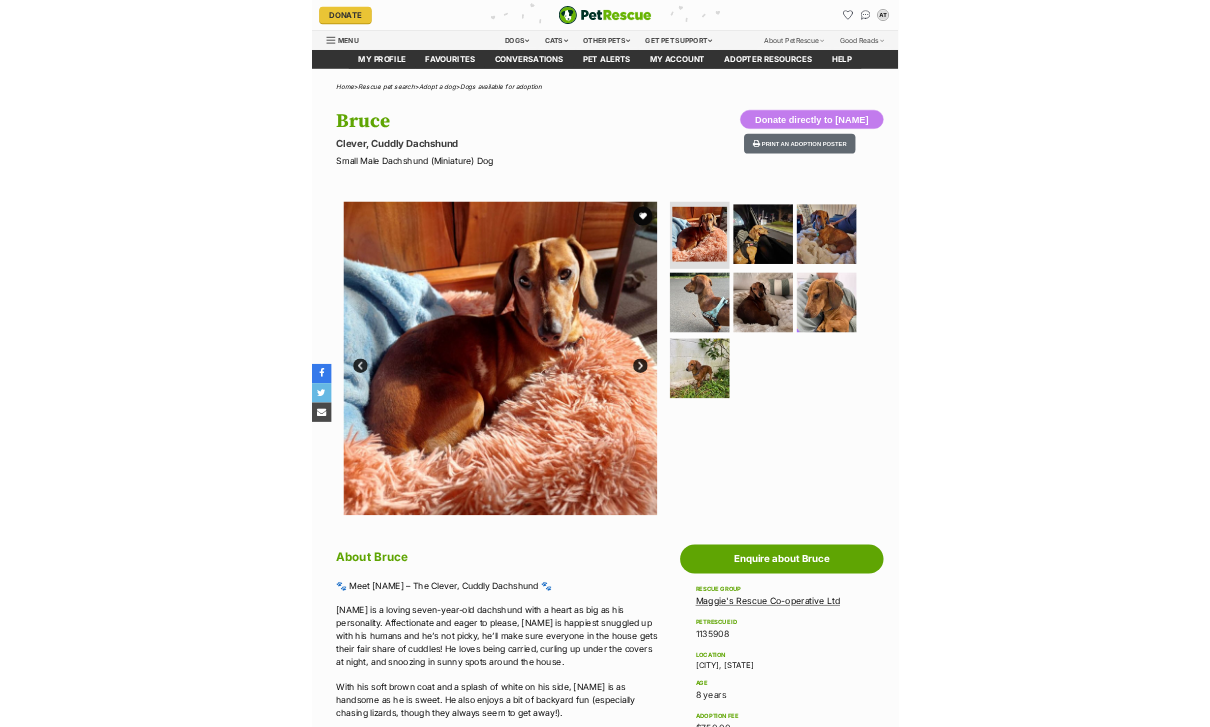 scroll, scrollTop: 0, scrollLeft: 0, axis: both 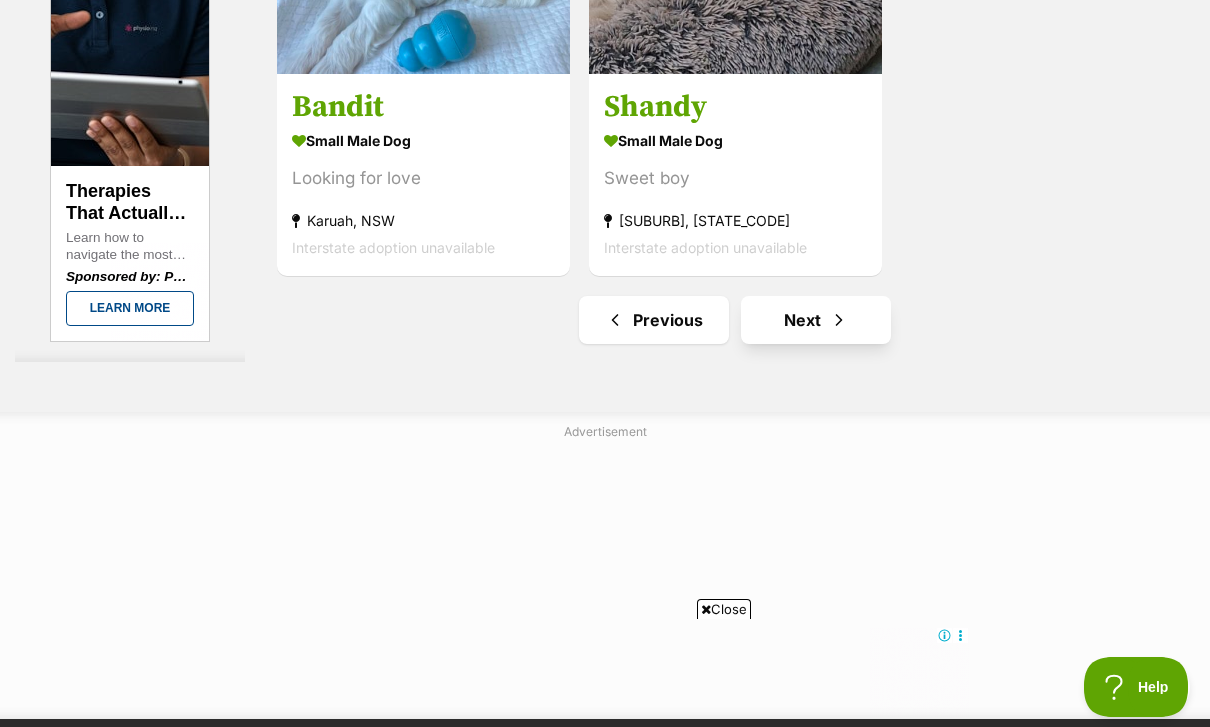 click on "Next" at bounding box center [816, 320] 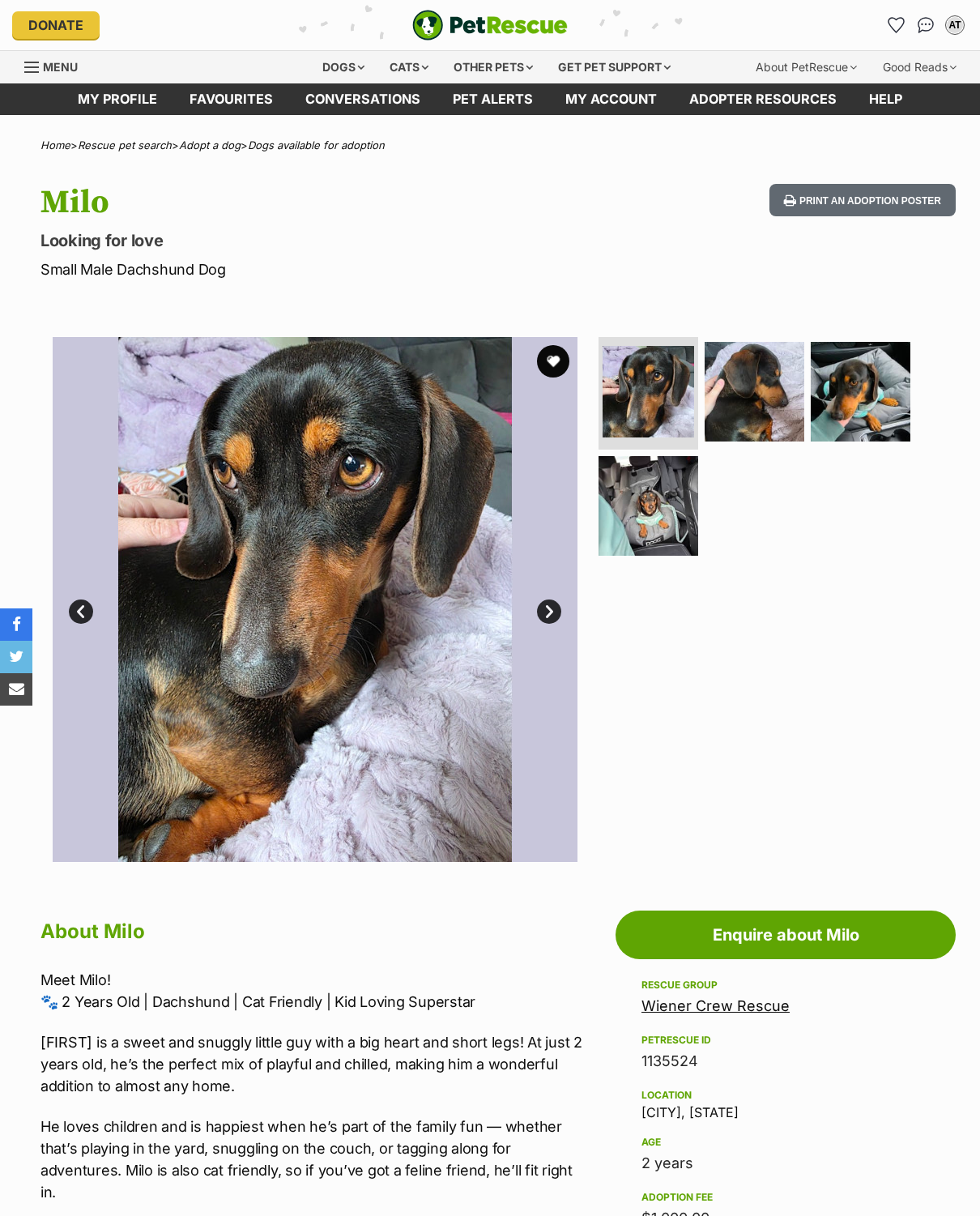 scroll, scrollTop: 0, scrollLeft: 0, axis: both 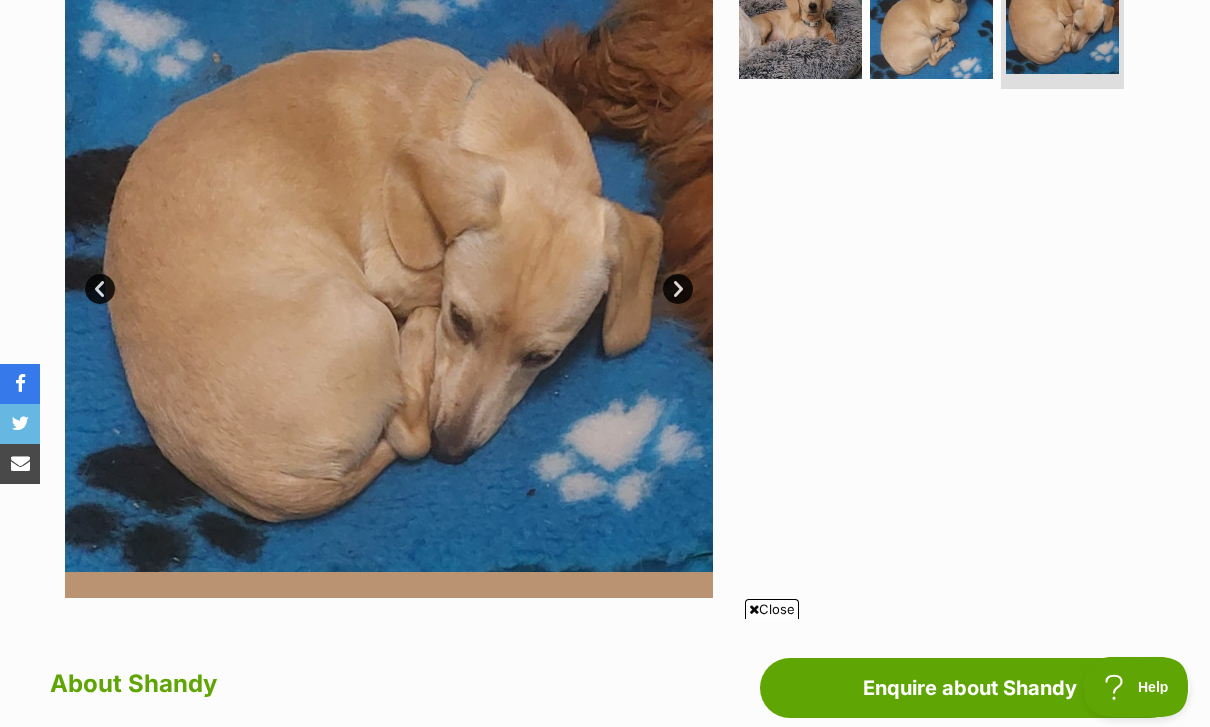 click on "Next" at bounding box center (678, 289) 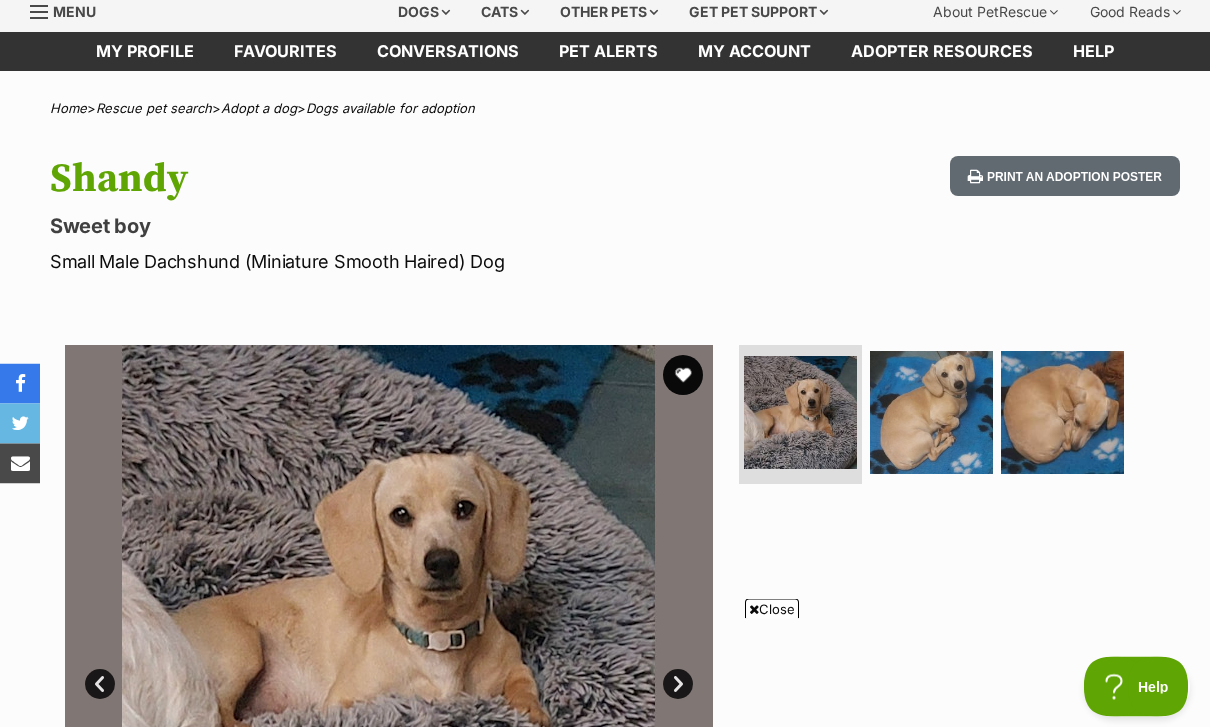 scroll, scrollTop: 0, scrollLeft: 0, axis: both 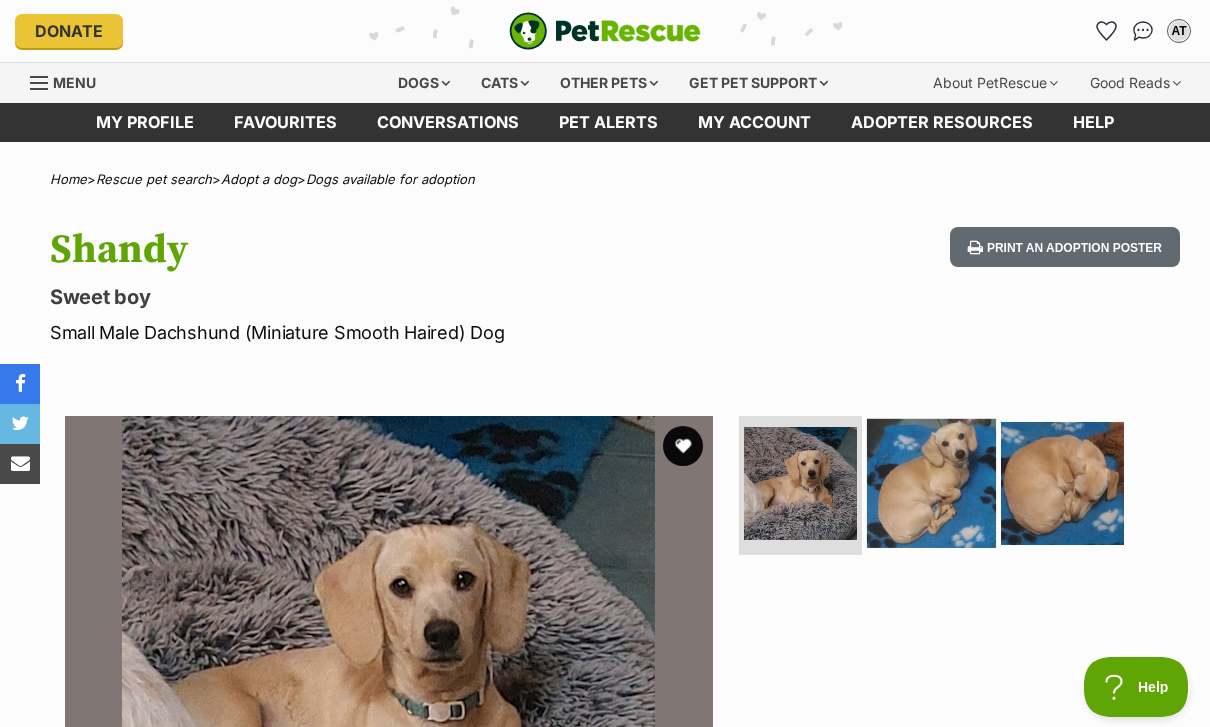 click at bounding box center (931, 482) 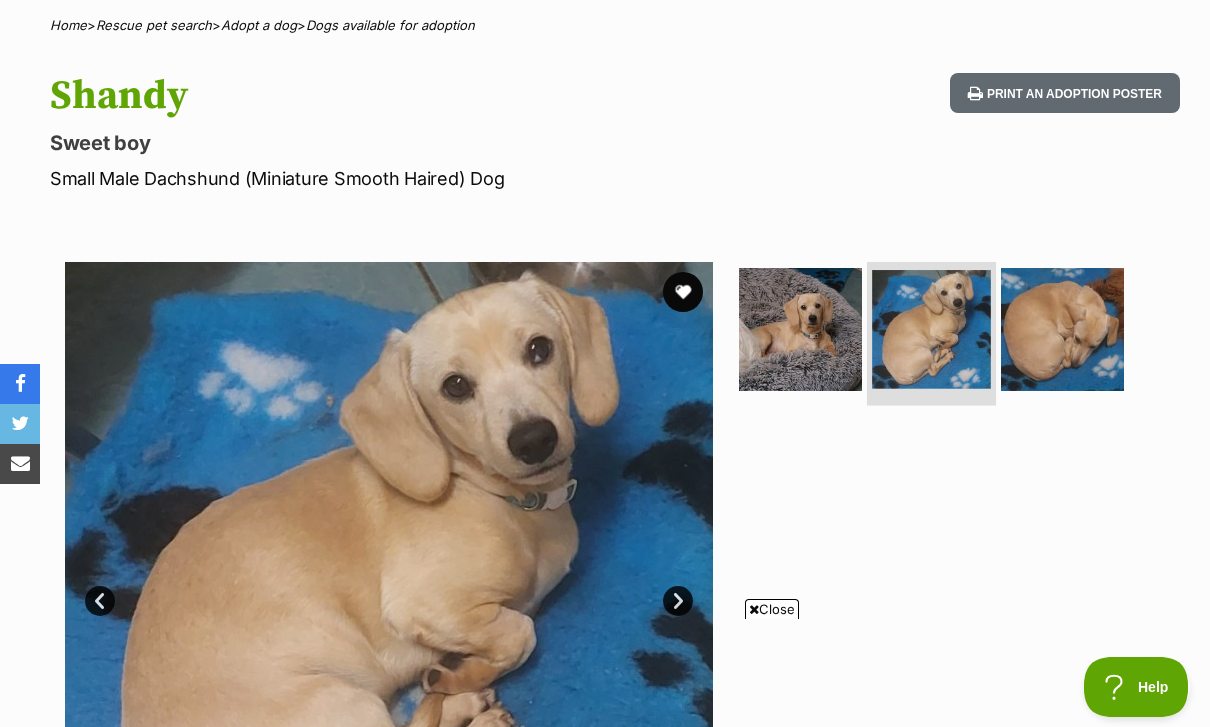 scroll, scrollTop: 0, scrollLeft: 0, axis: both 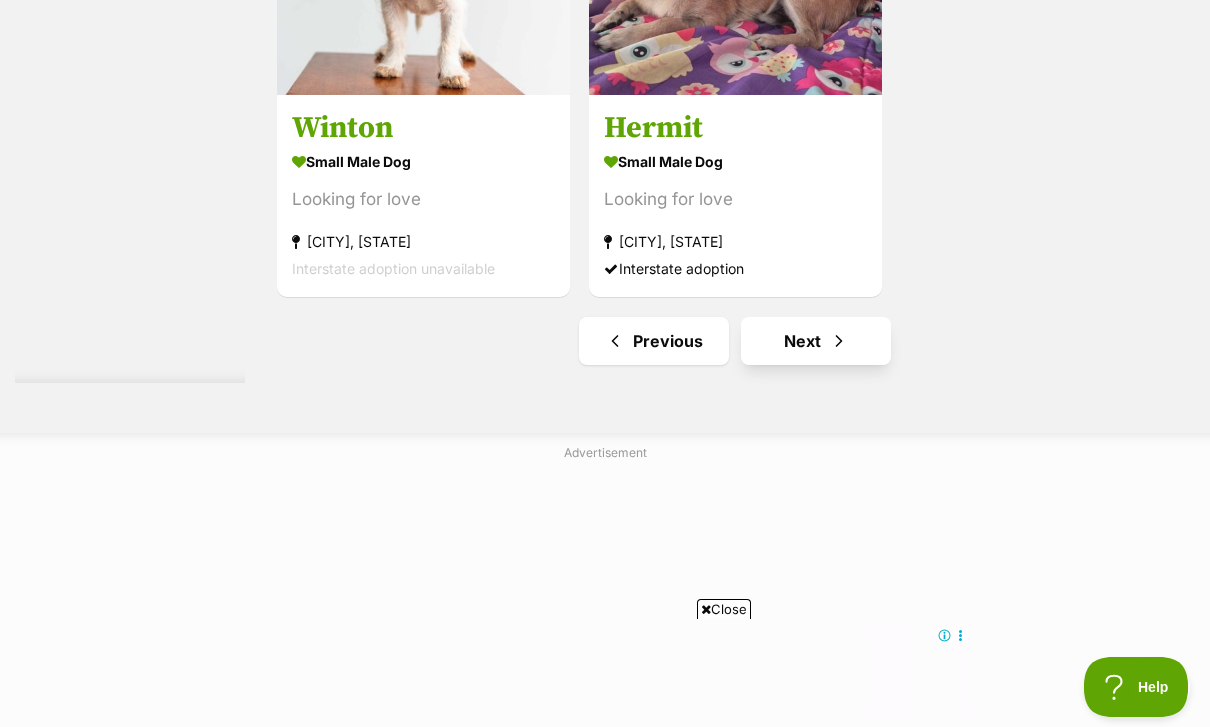 click on "Next" at bounding box center [816, 341] 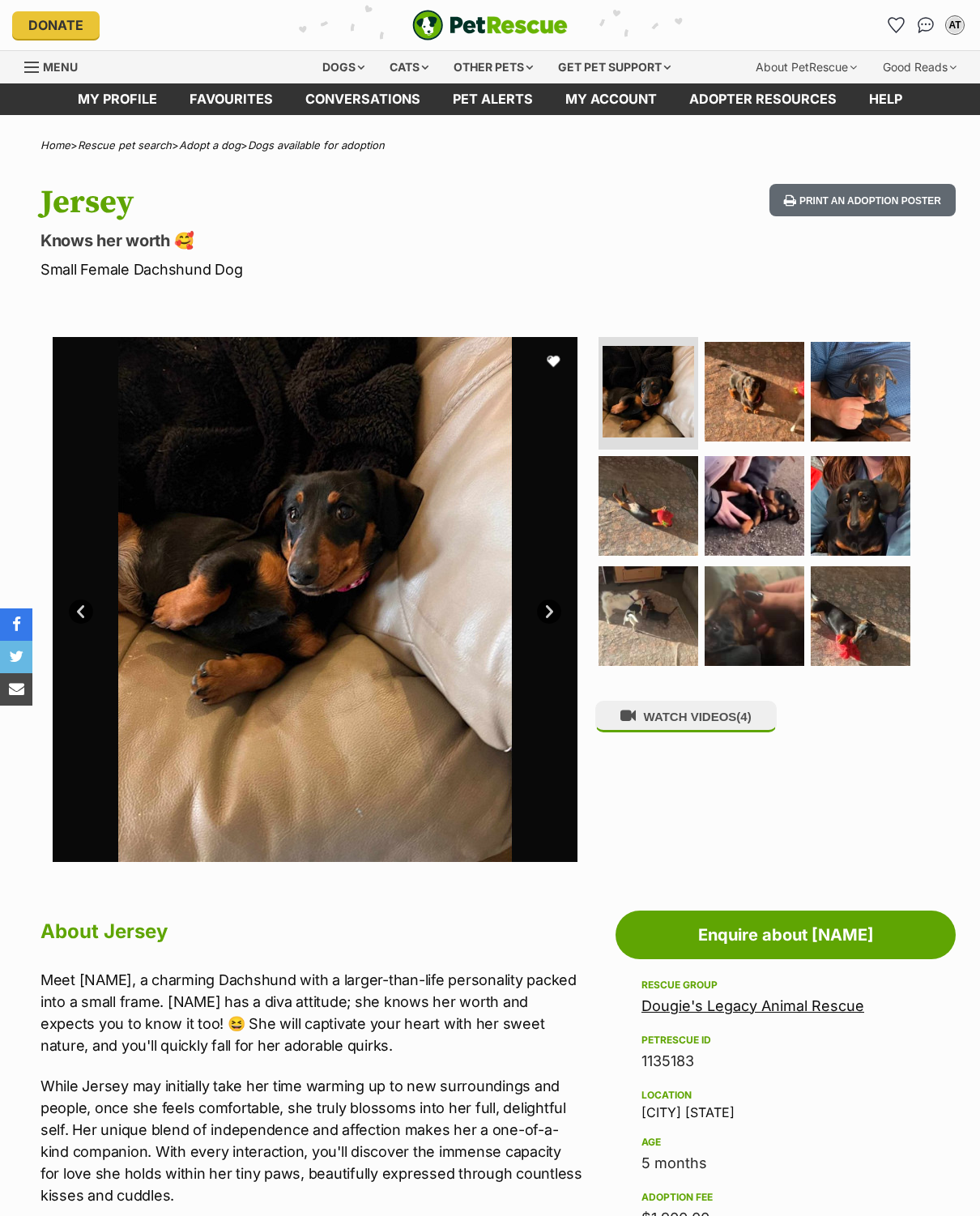 scroll, scrollTop: 0, scrollLeft: 0, axis: both 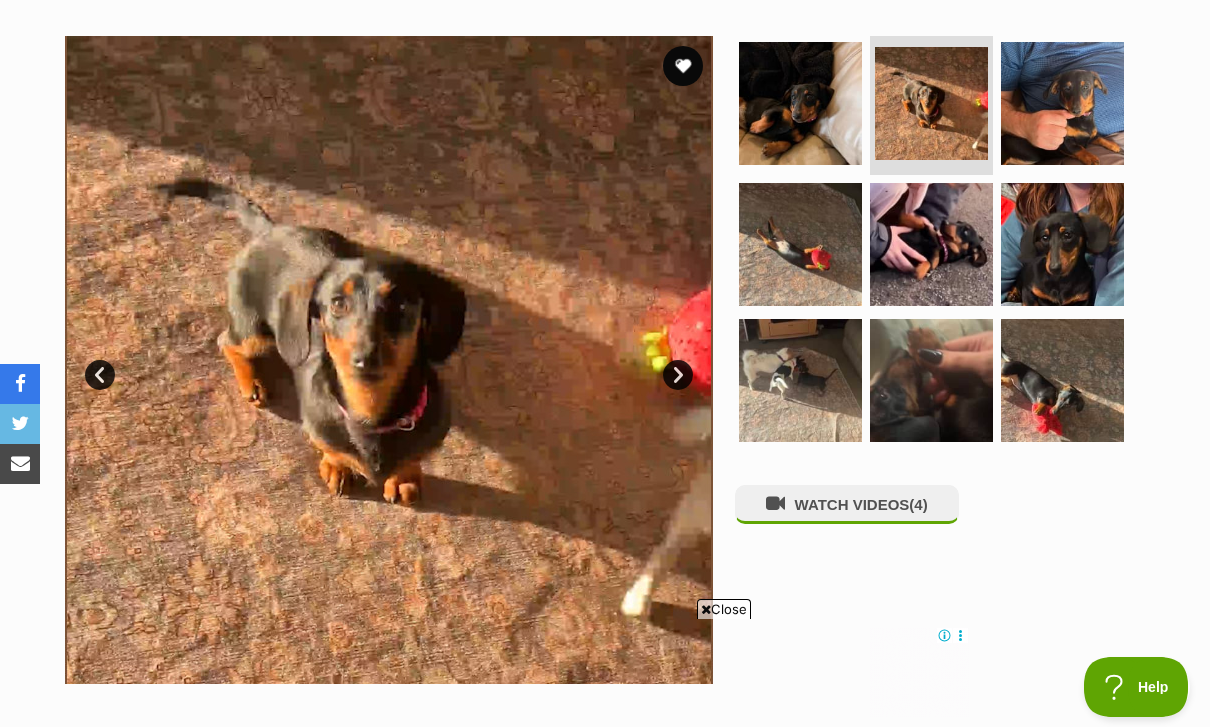 click on "Next" at bounding box center (678, 375) 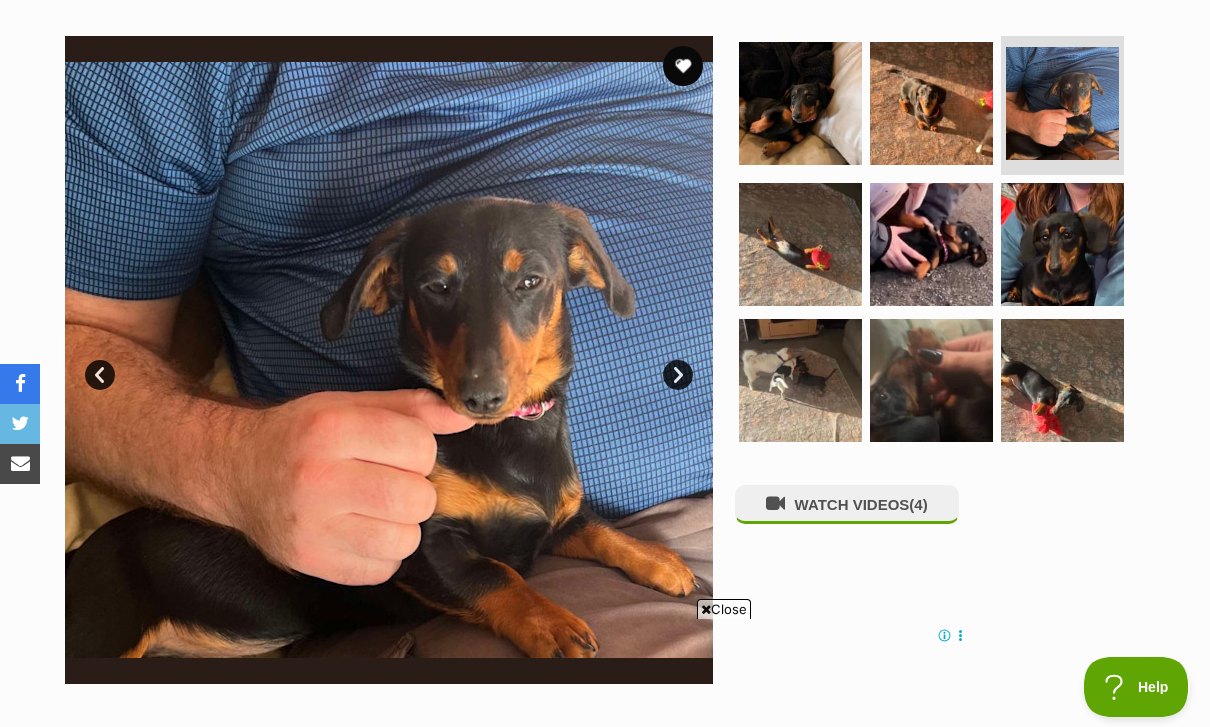 click on "Next" at bounding box center (678, 375) 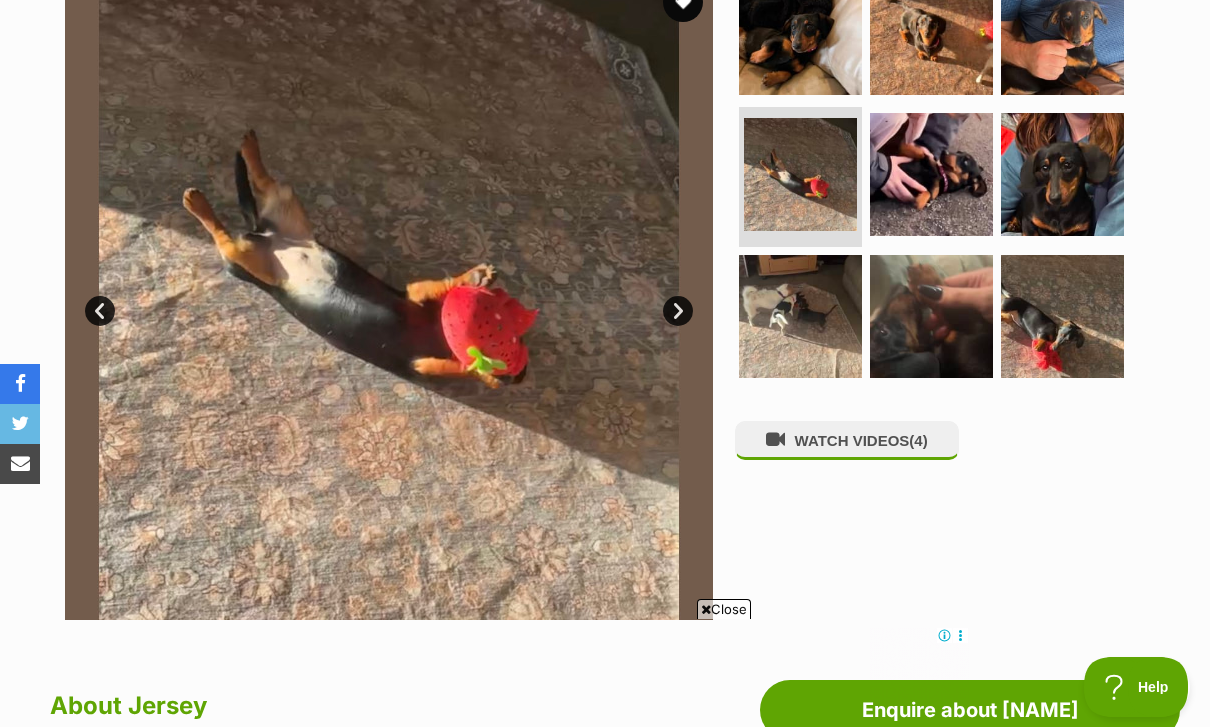 scroll, scrollTop: 443, scrollLeft: 0, axis: vertical 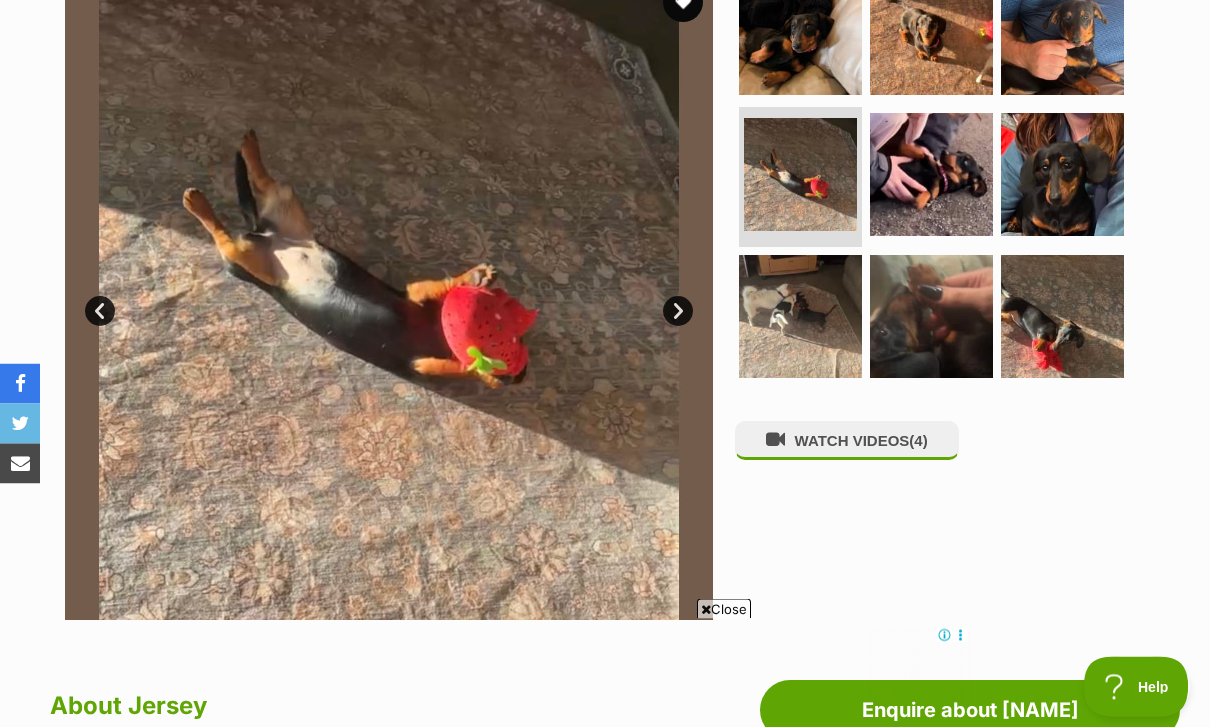 click on "Next" at bounding box center (678, 312) 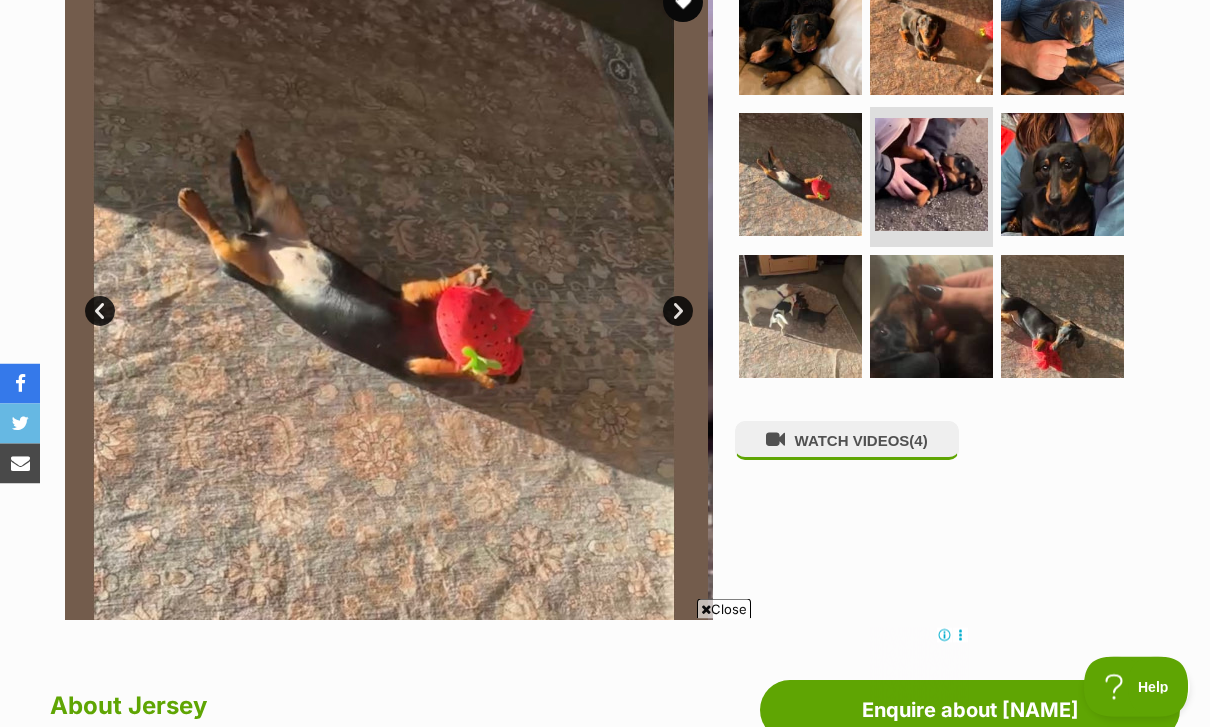 scroll, scrollTop: 444, scrollLeft: 0, axis: vertical 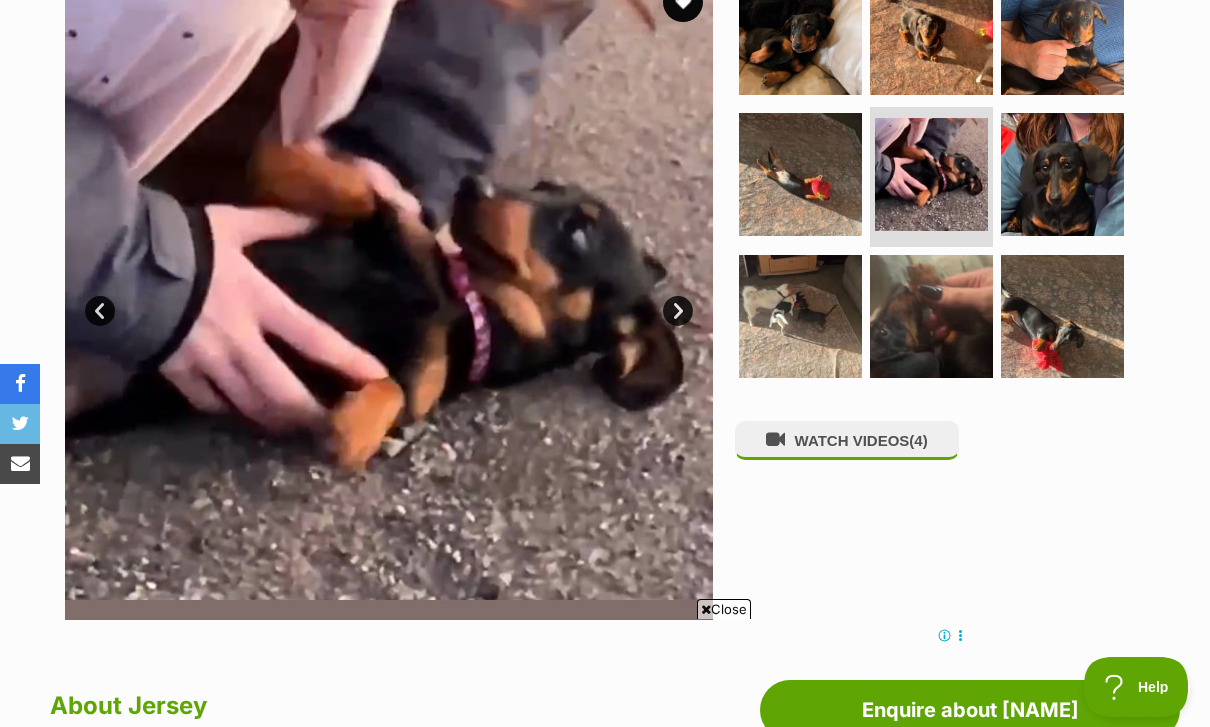 click on "Next" at bounding box center (678, 311) 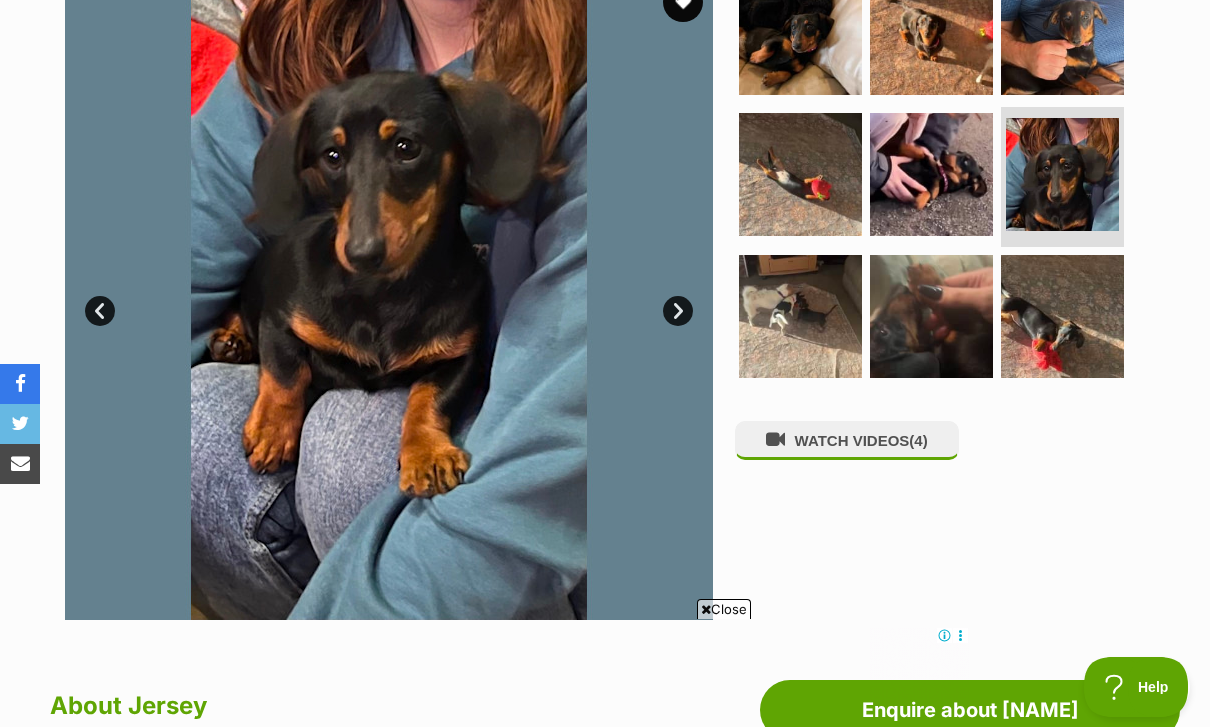 click on "Next" at bounding box center (678, 311) 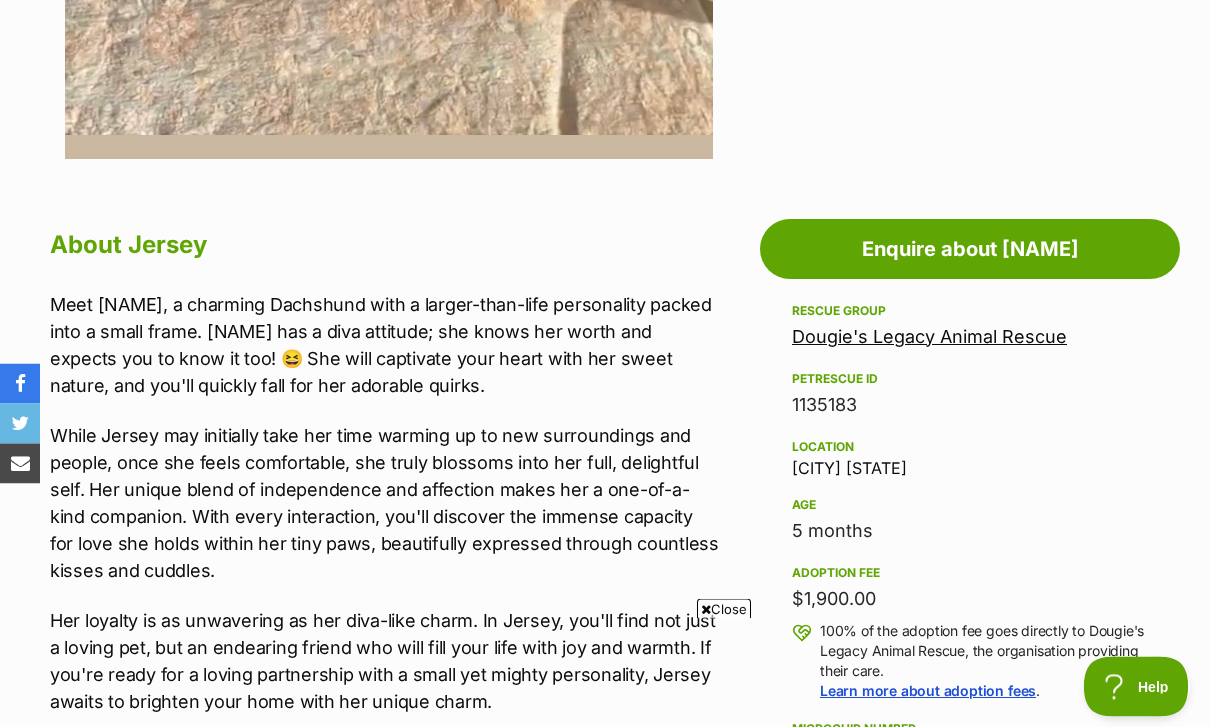 scroll, scrollTop: 907, scrollLeft: 0, axis: vertical 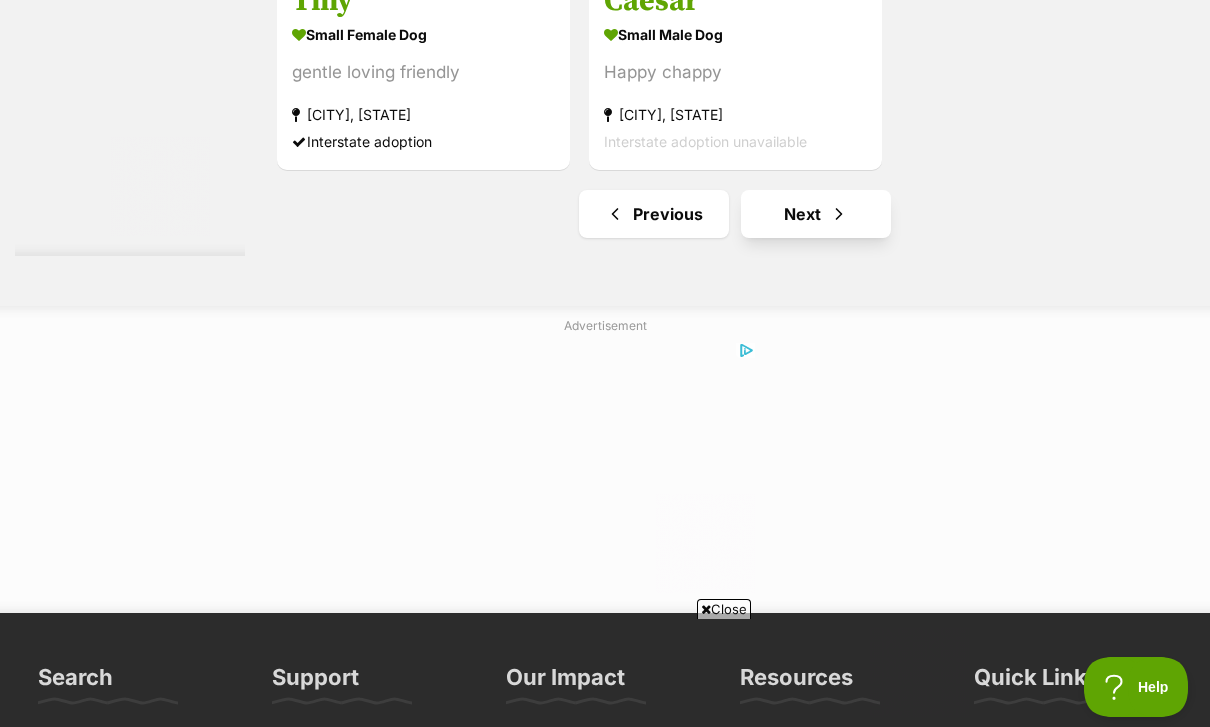 click on "Next" at bounding box center [816, 214] 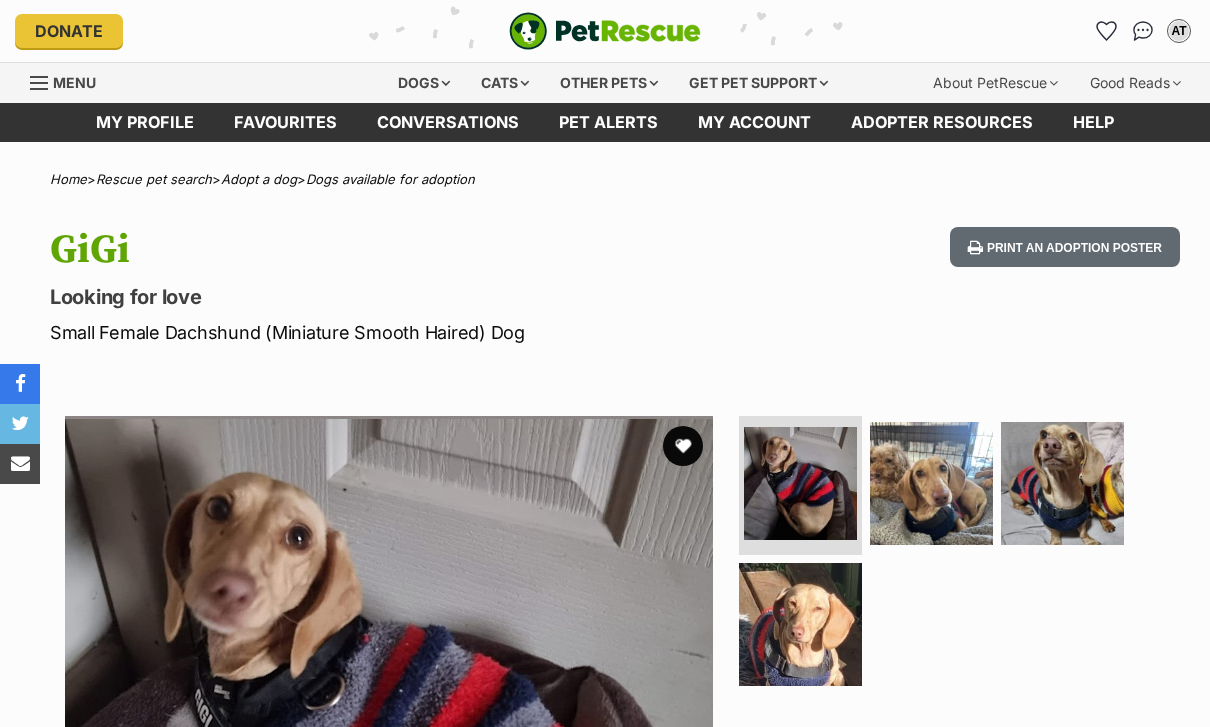 scroll, scrollTop: 0, scrollLeft: 0, axis: both 